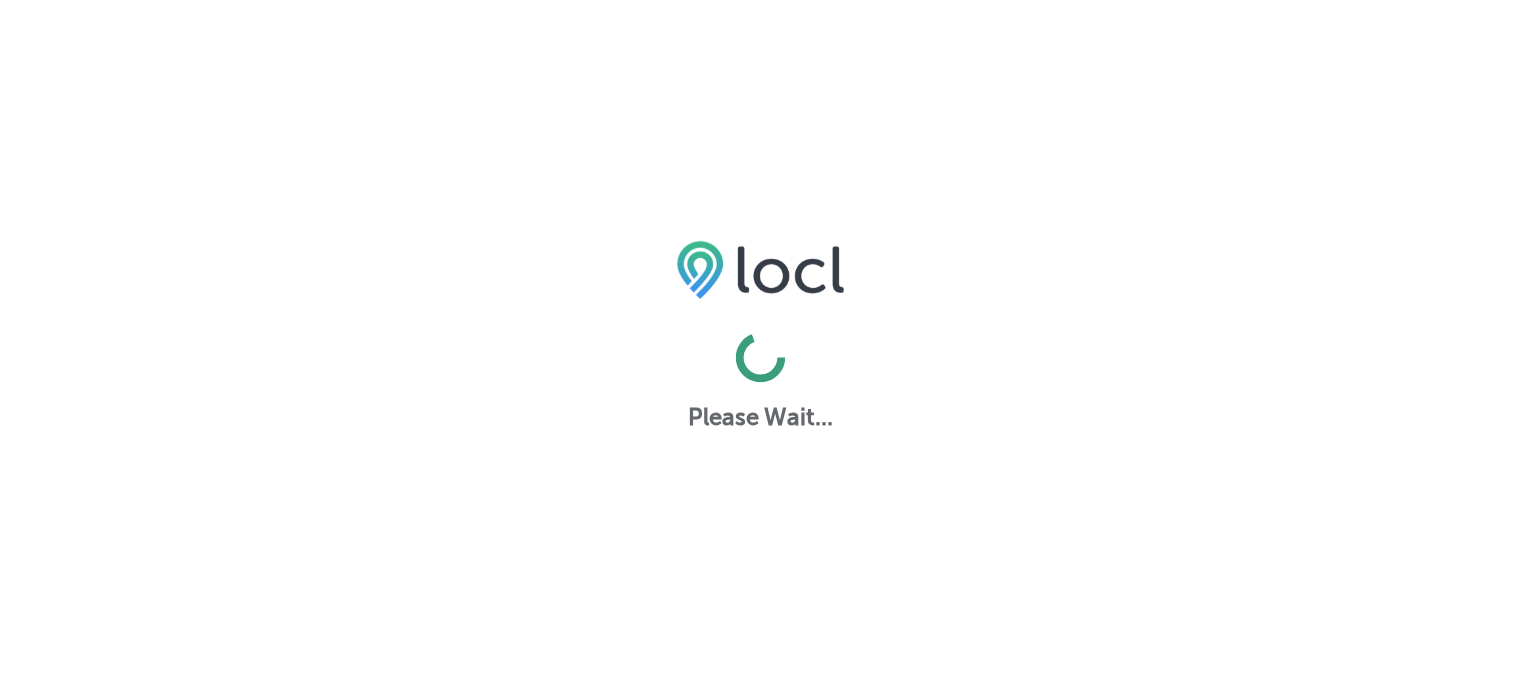 scroll, scrollTop: 0, scrollLeft: 0, axis: both 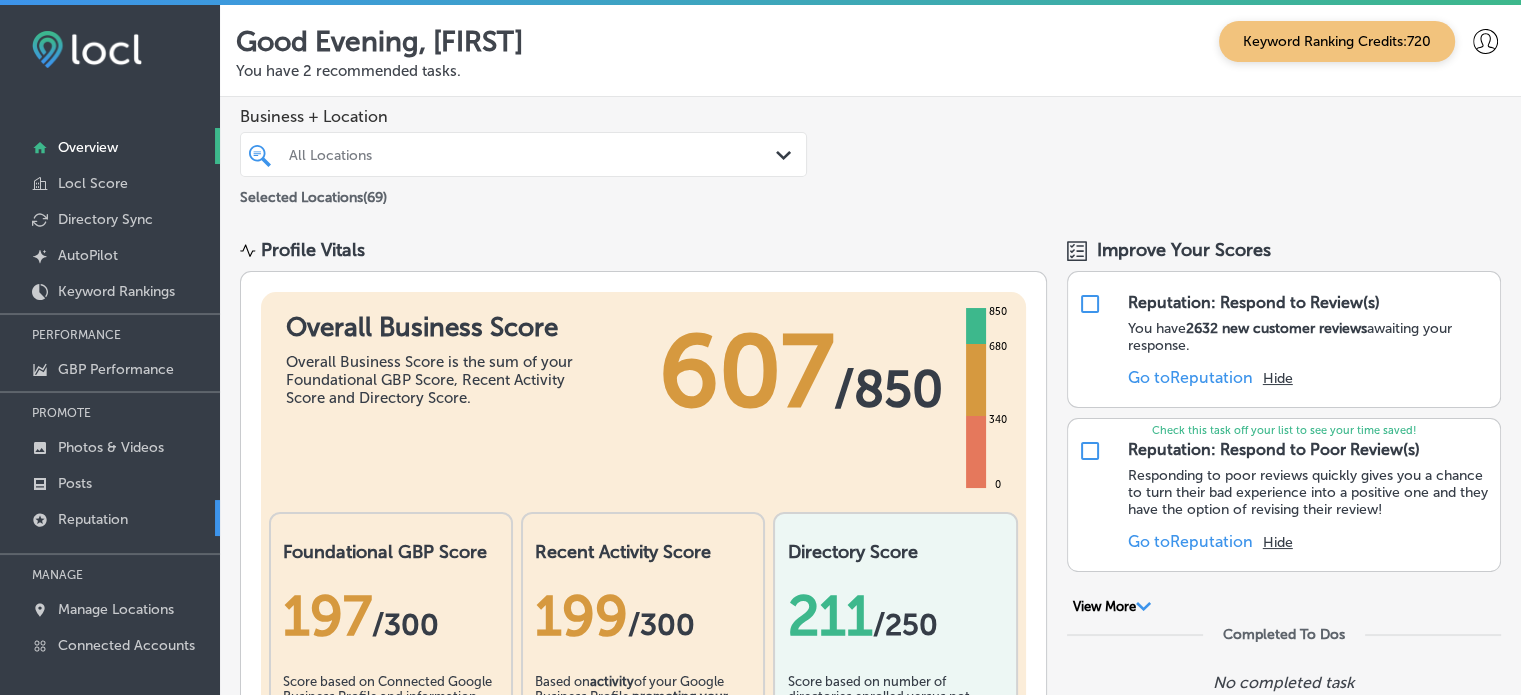 click on "Reputation" at bounding box center (93, 519) 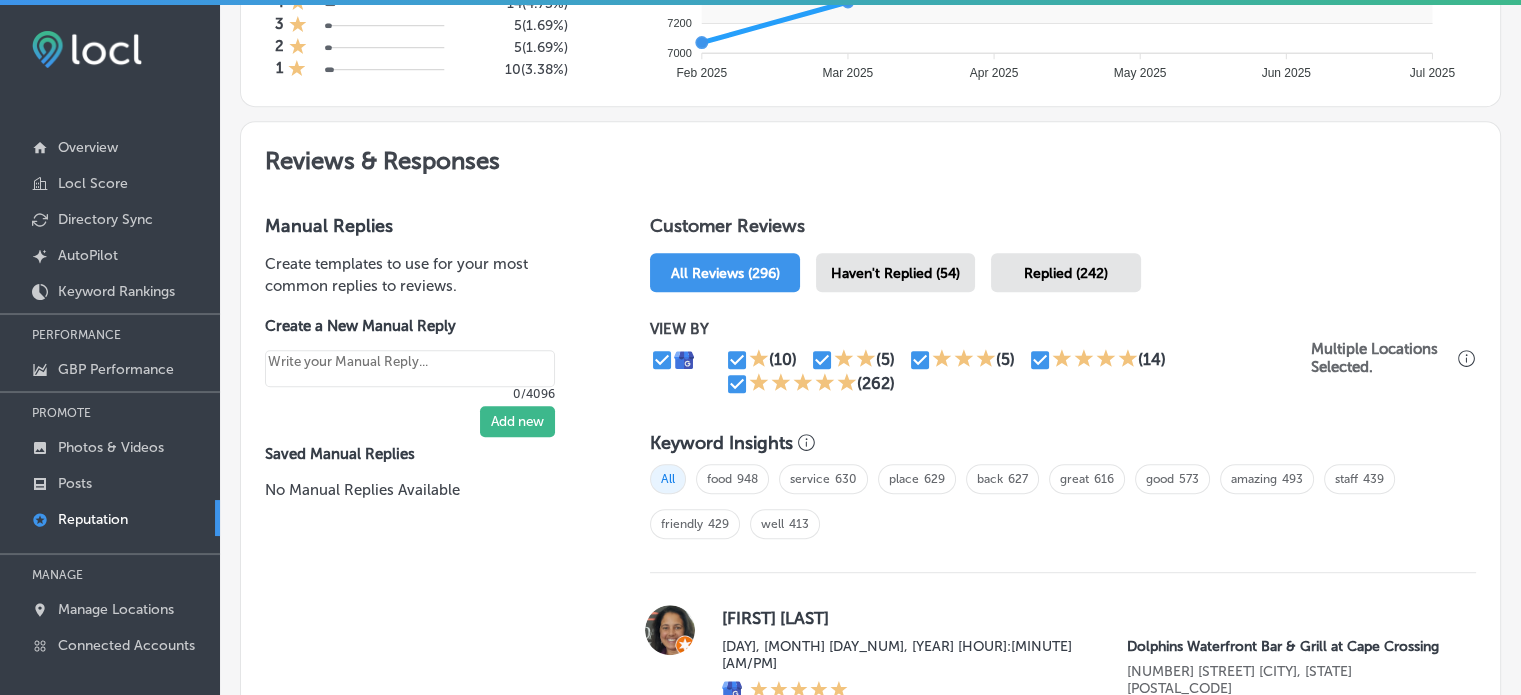 scroll, scrollTop: 992, scrollLeft: 0, axis: vertical 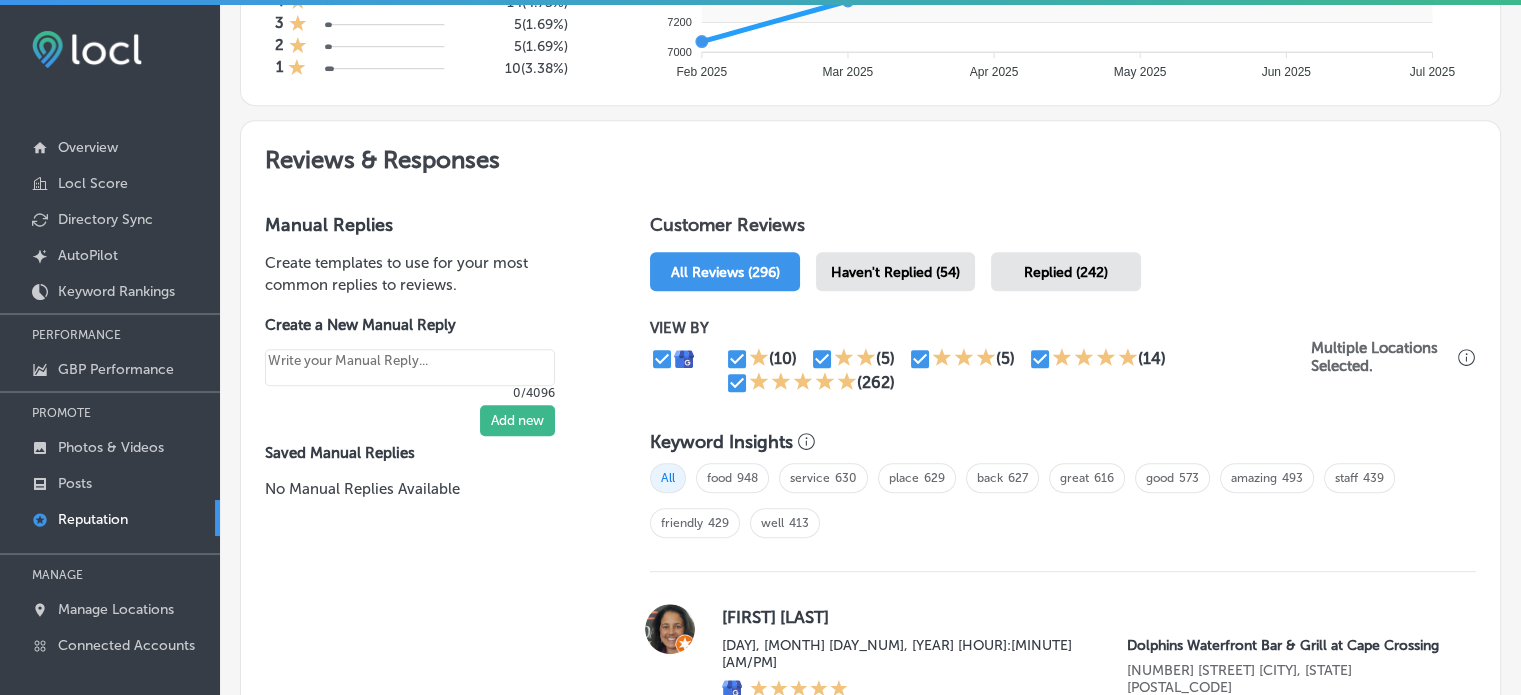 click on "Haven't Replied (54)" at bounding box center (895, 272) 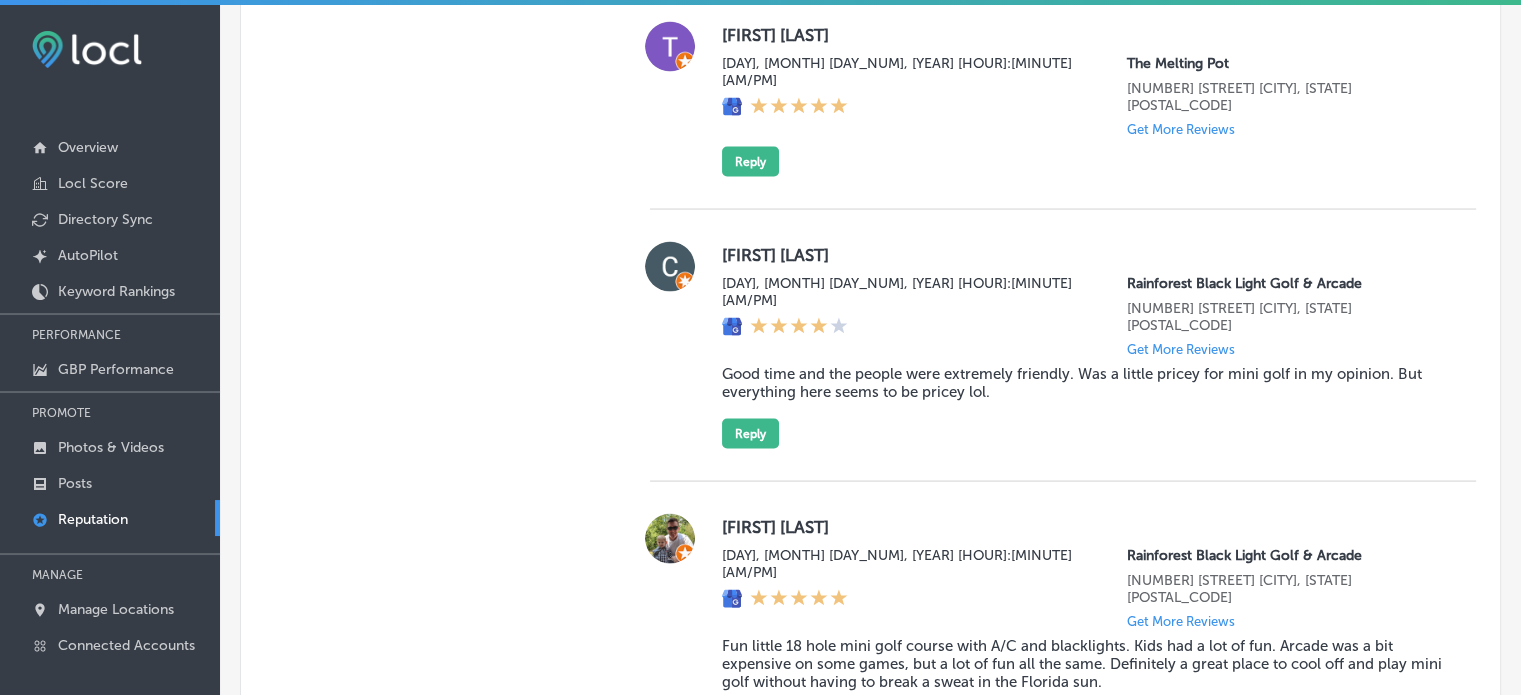 scroll, scrollTop: 3919, scrollLeft: 0, axis: vertical 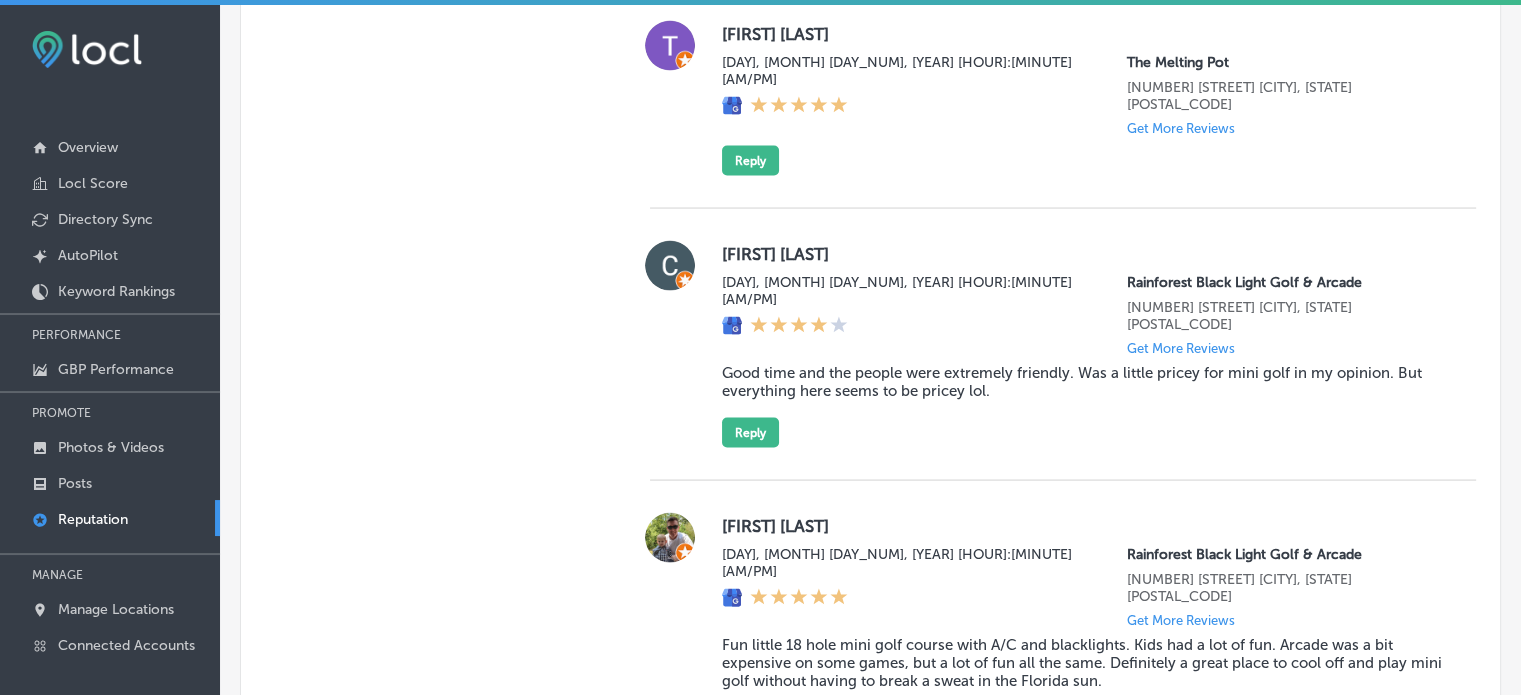 type on "x" 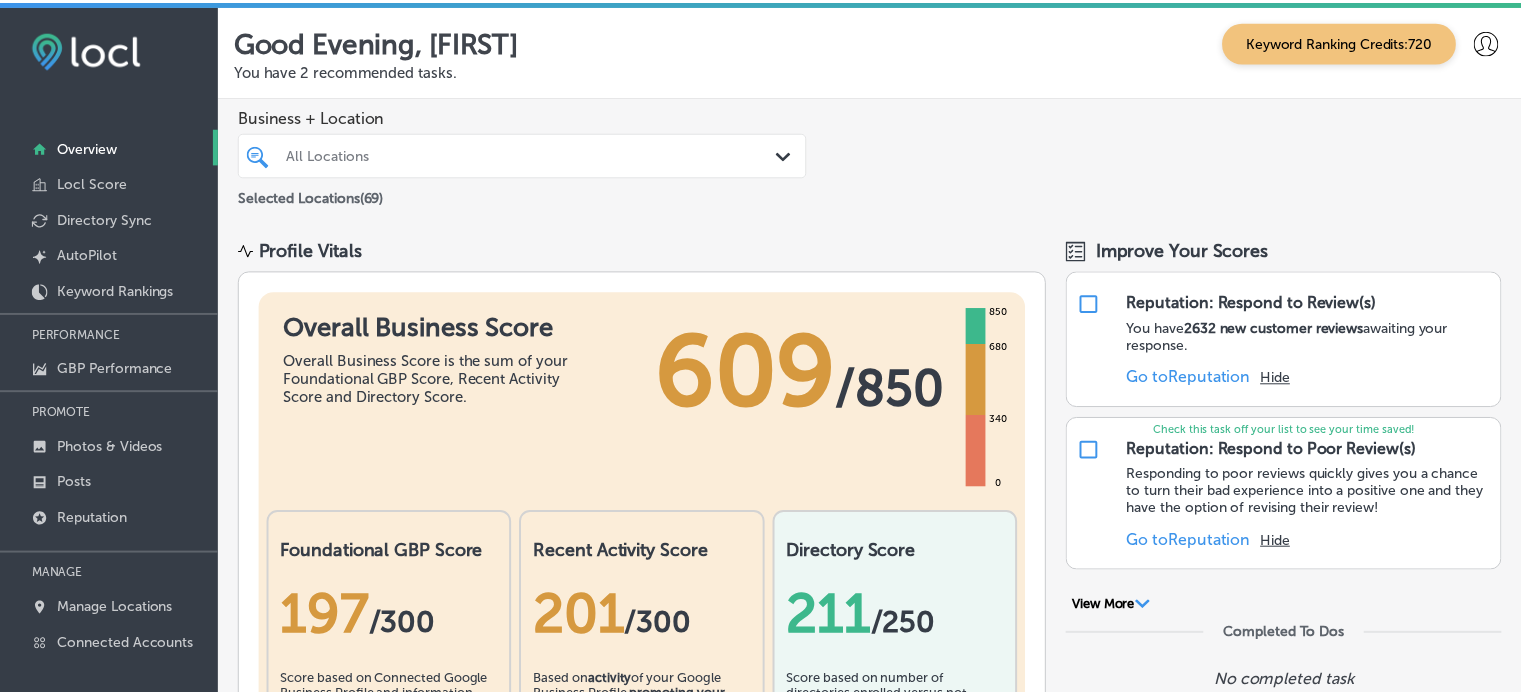 scroll, scrollTop: 0, scrollLeft: 0, axis: both 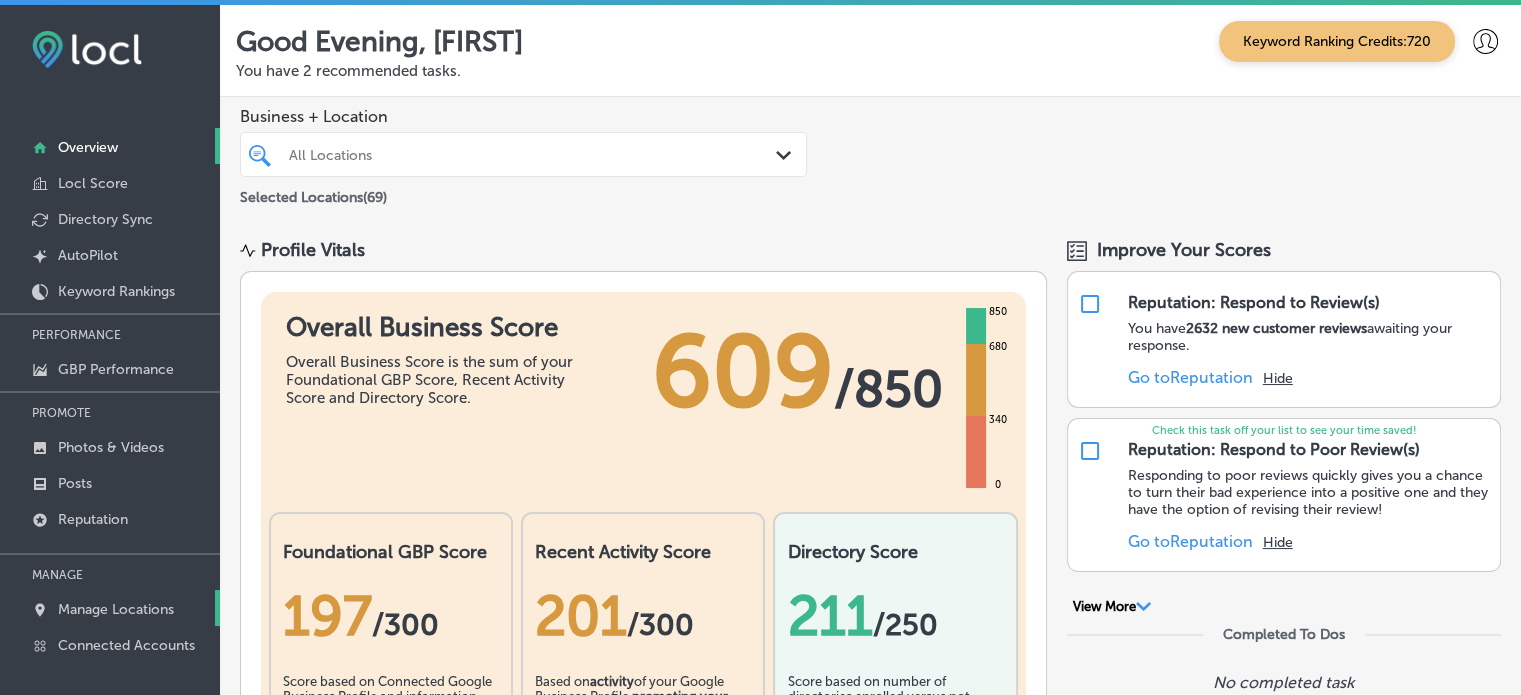click on "Manage Locations" at bounding box center [110, 608] 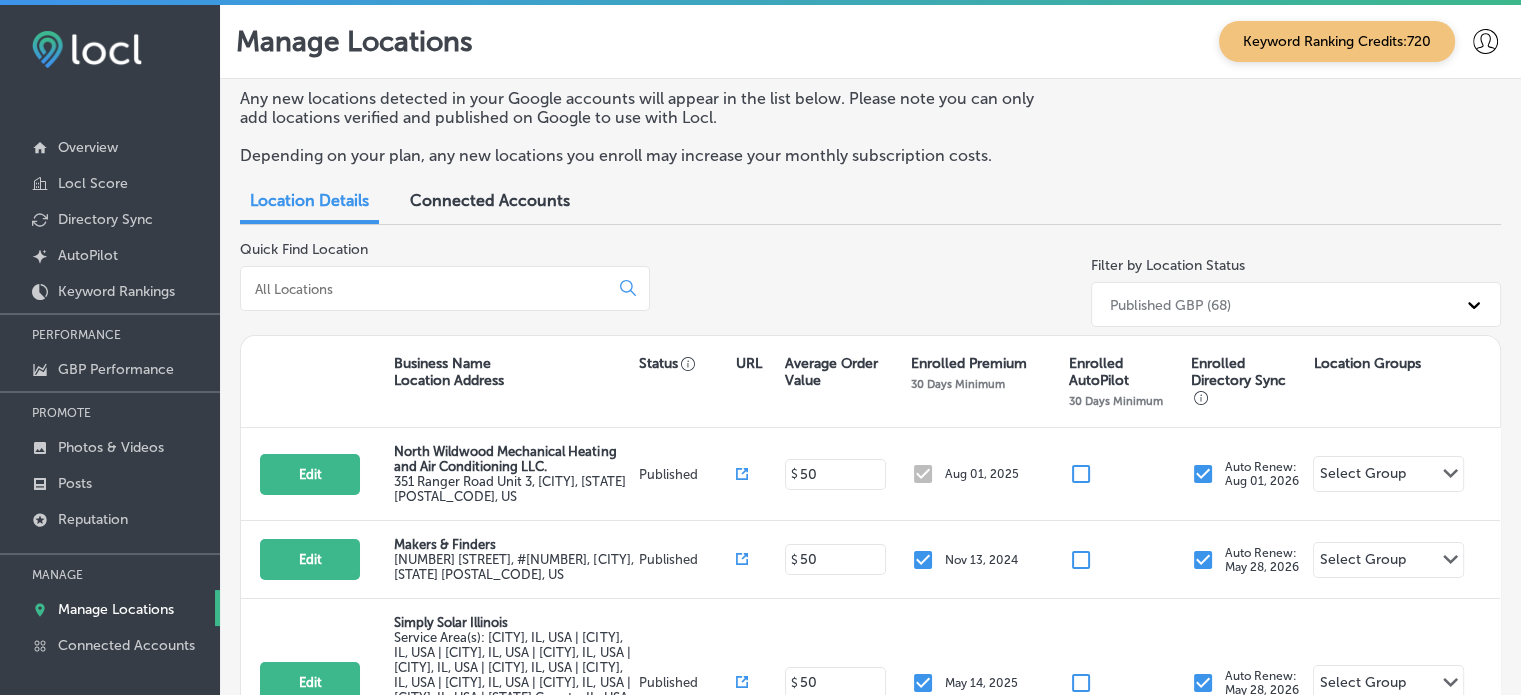 click at bounding box center [445, 288] 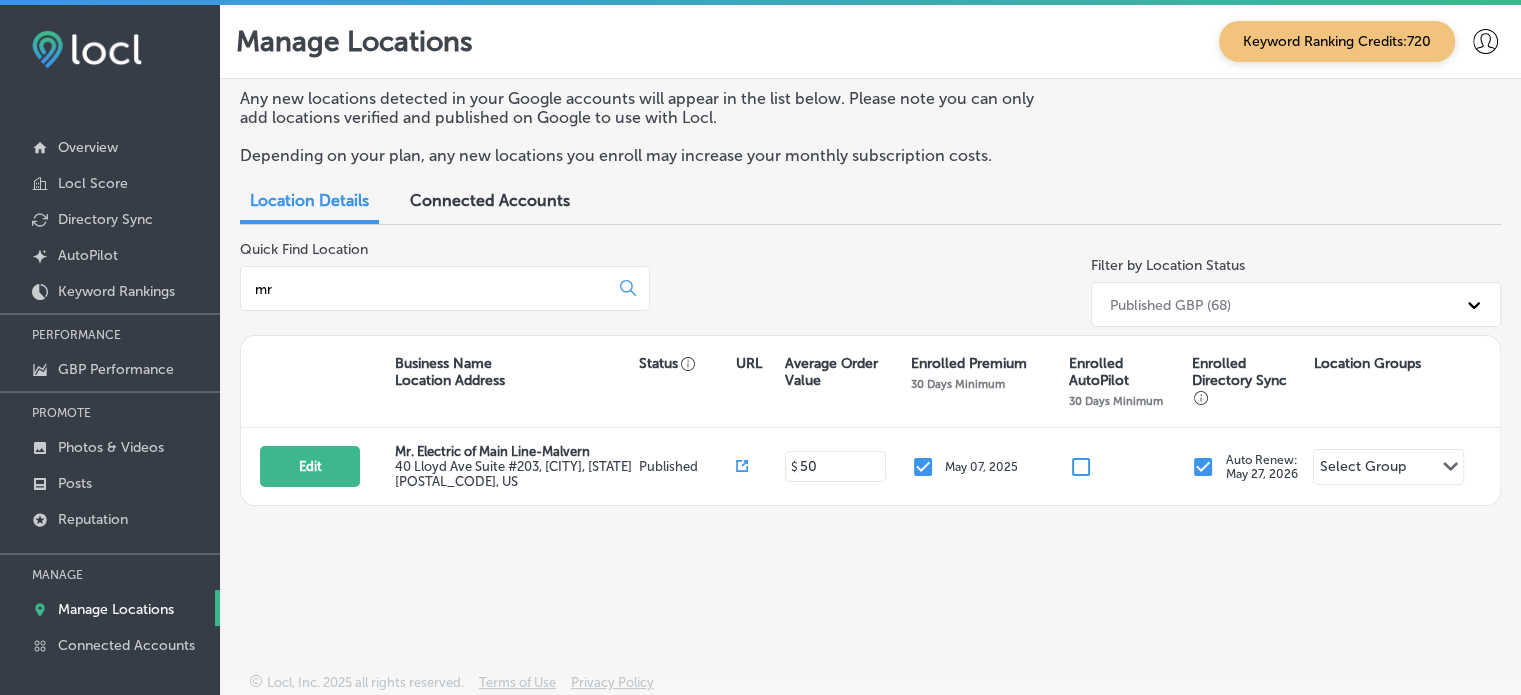 scroll, scrollTop: 4, scrollLeft: 0, axis: vertical 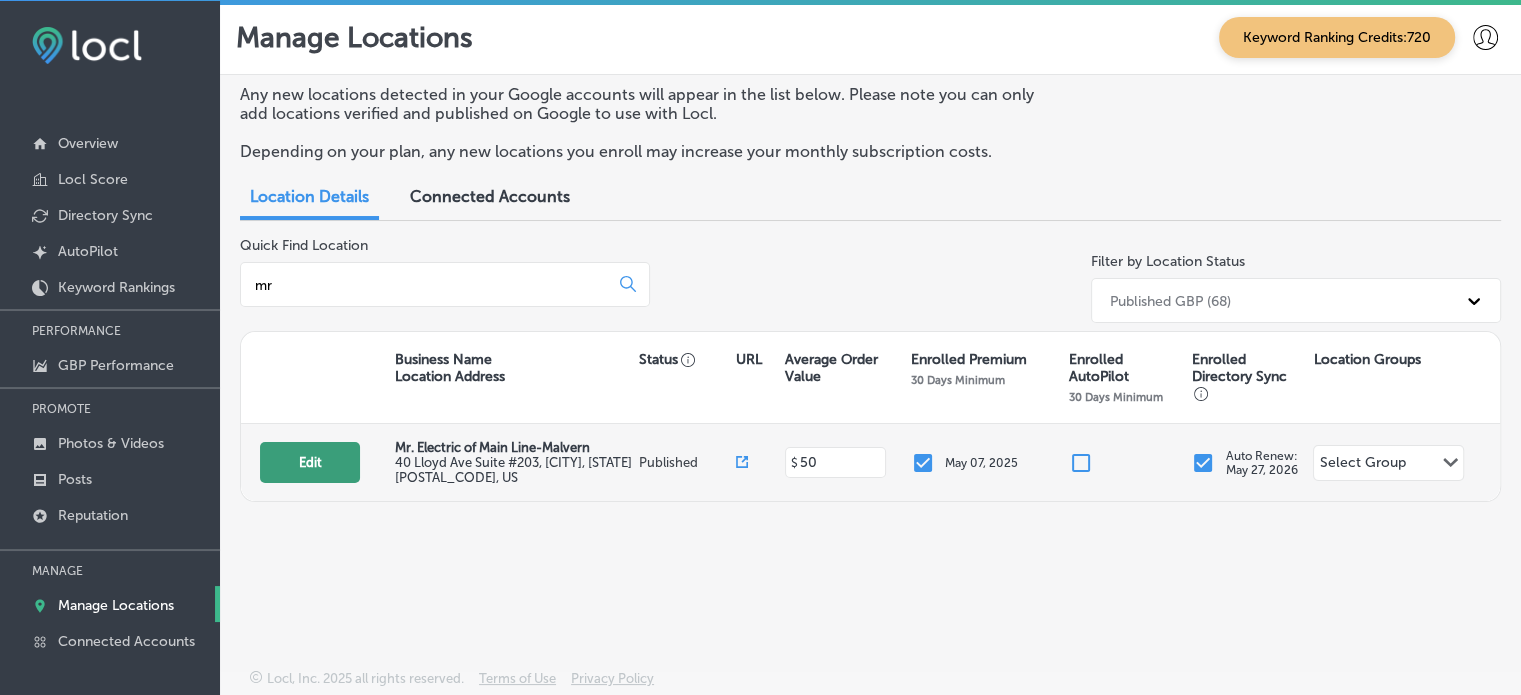 type on "mr" 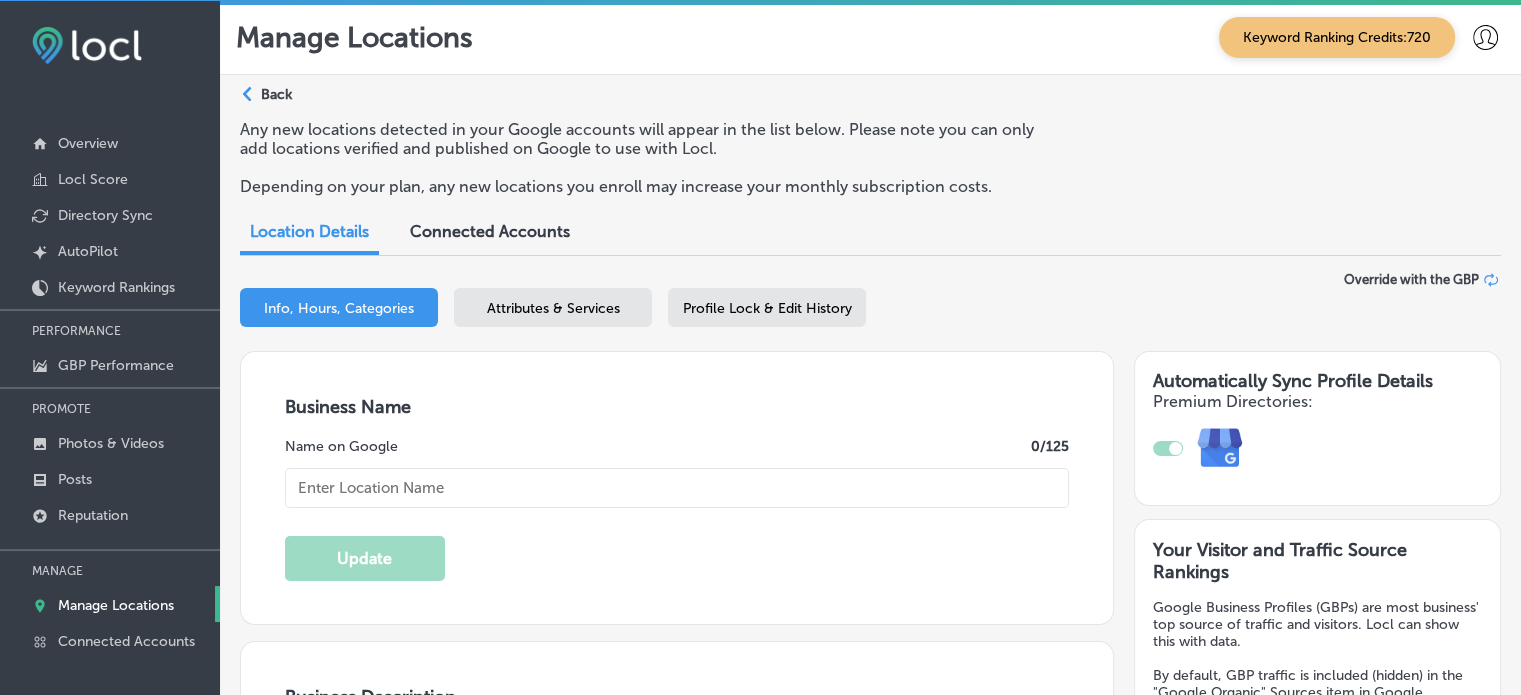 type on "Mr. Electric of Main Line-Malvern" 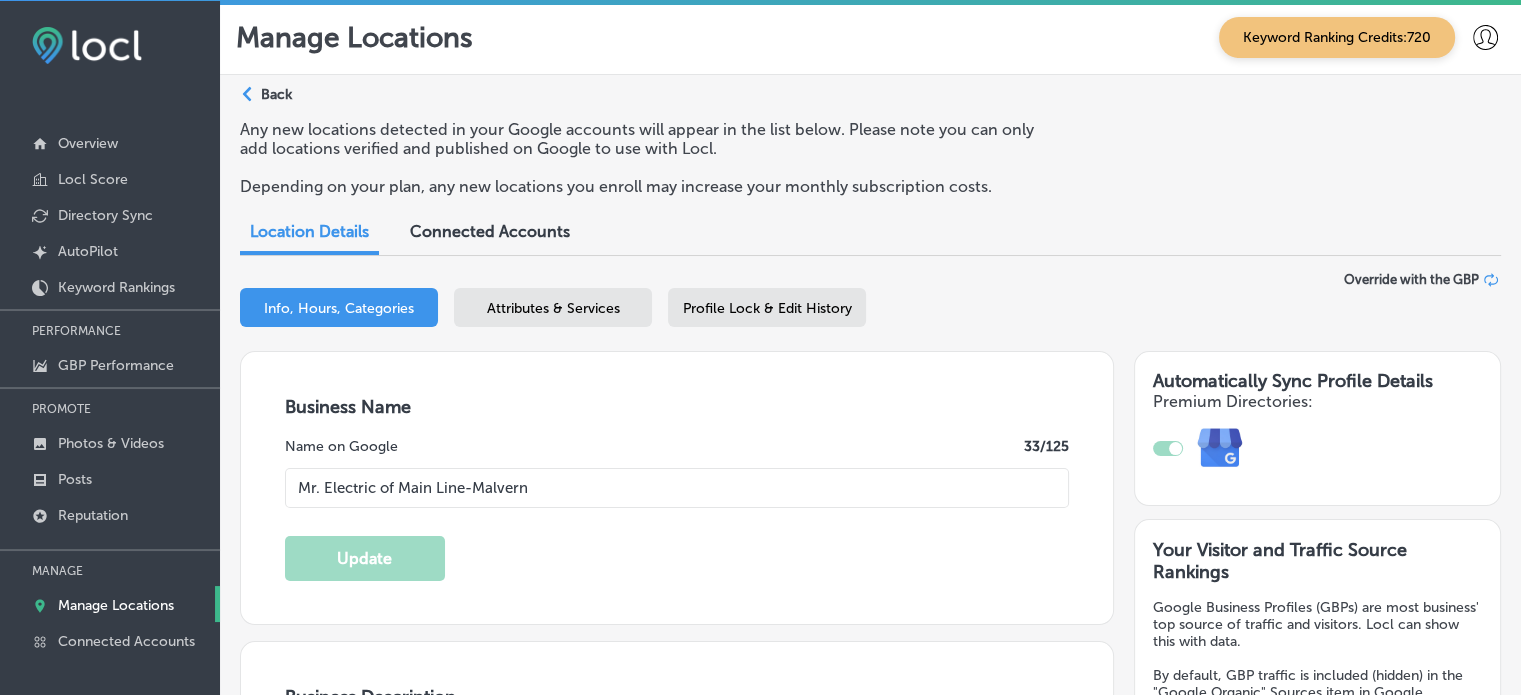 type on "40 Lloyd Ave Suite #203" 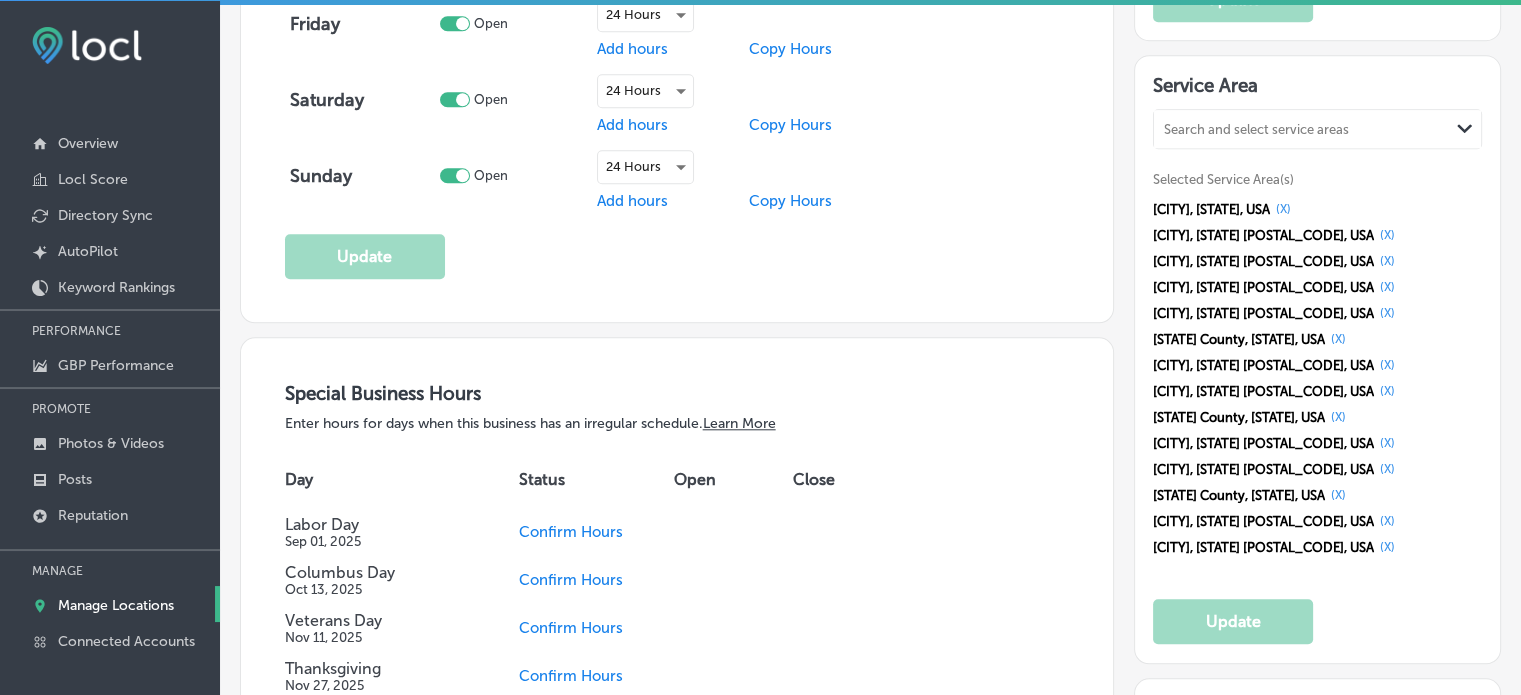 scroll, scrollTop: 1872, scrollLeft: 0, axis: vertical 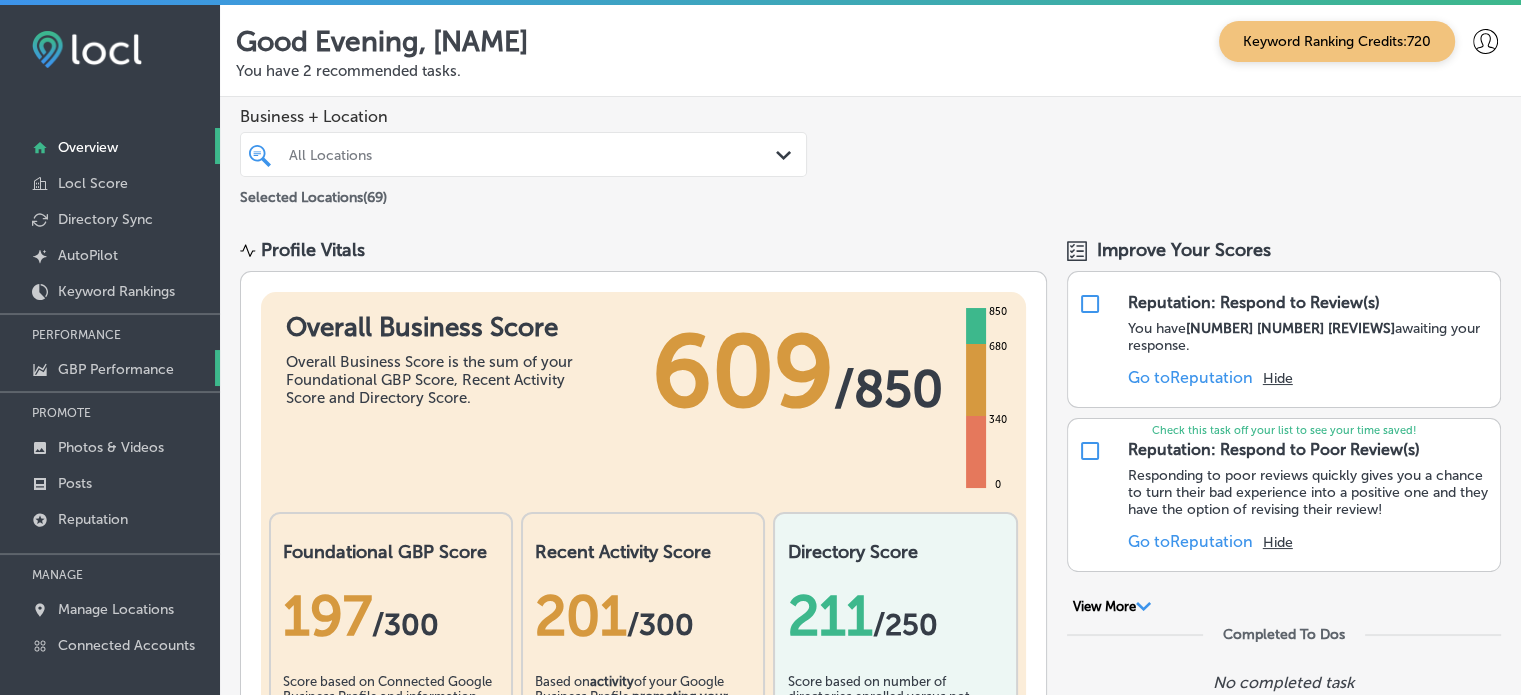 click on "GBP Performance" at bounding box center [116, 369] 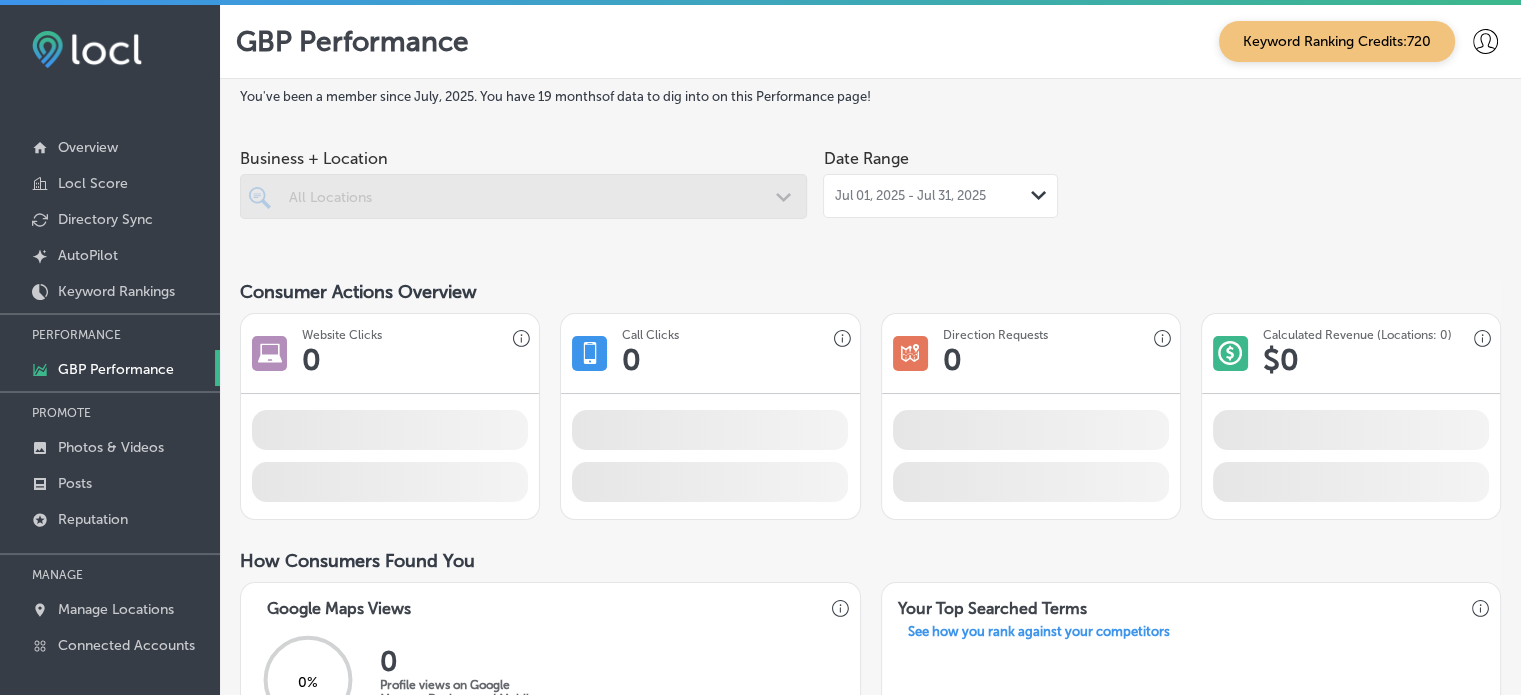 click at bounding box center (523, 235) 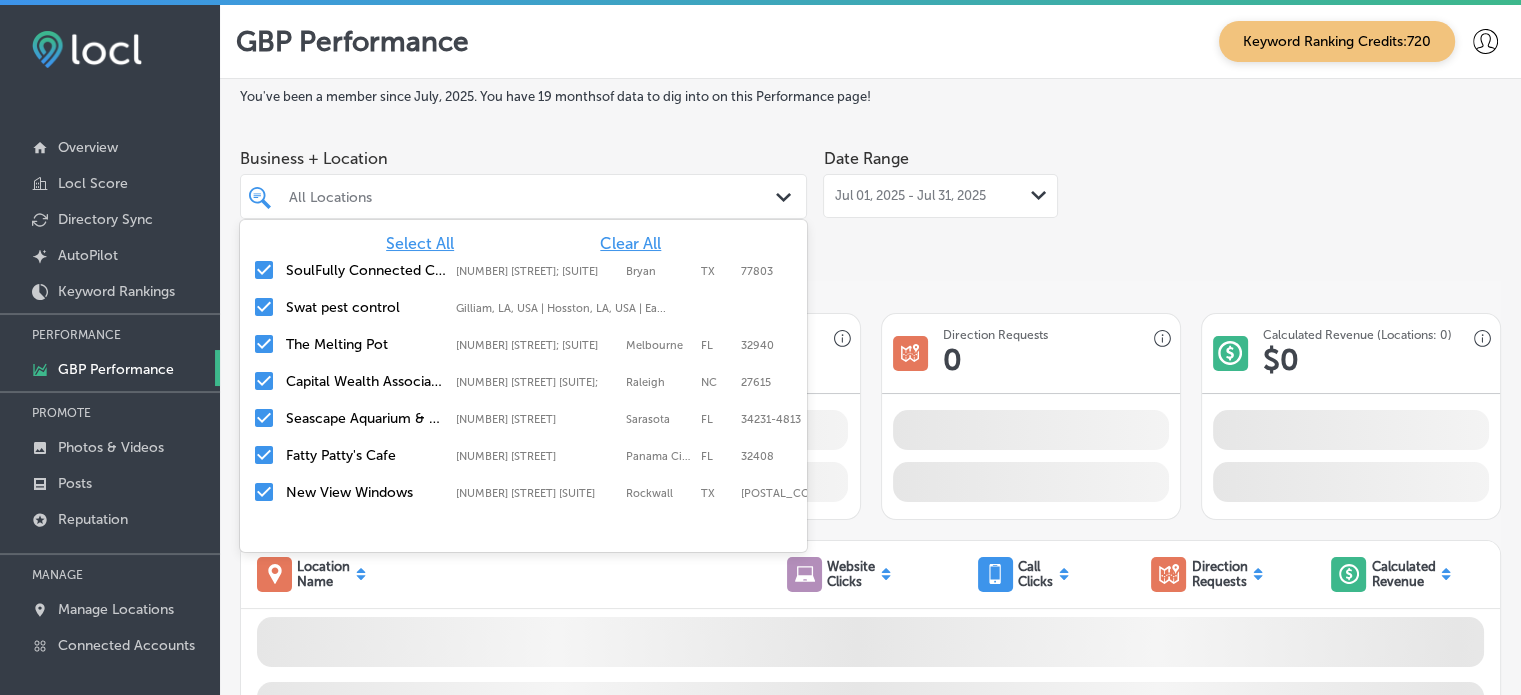 click 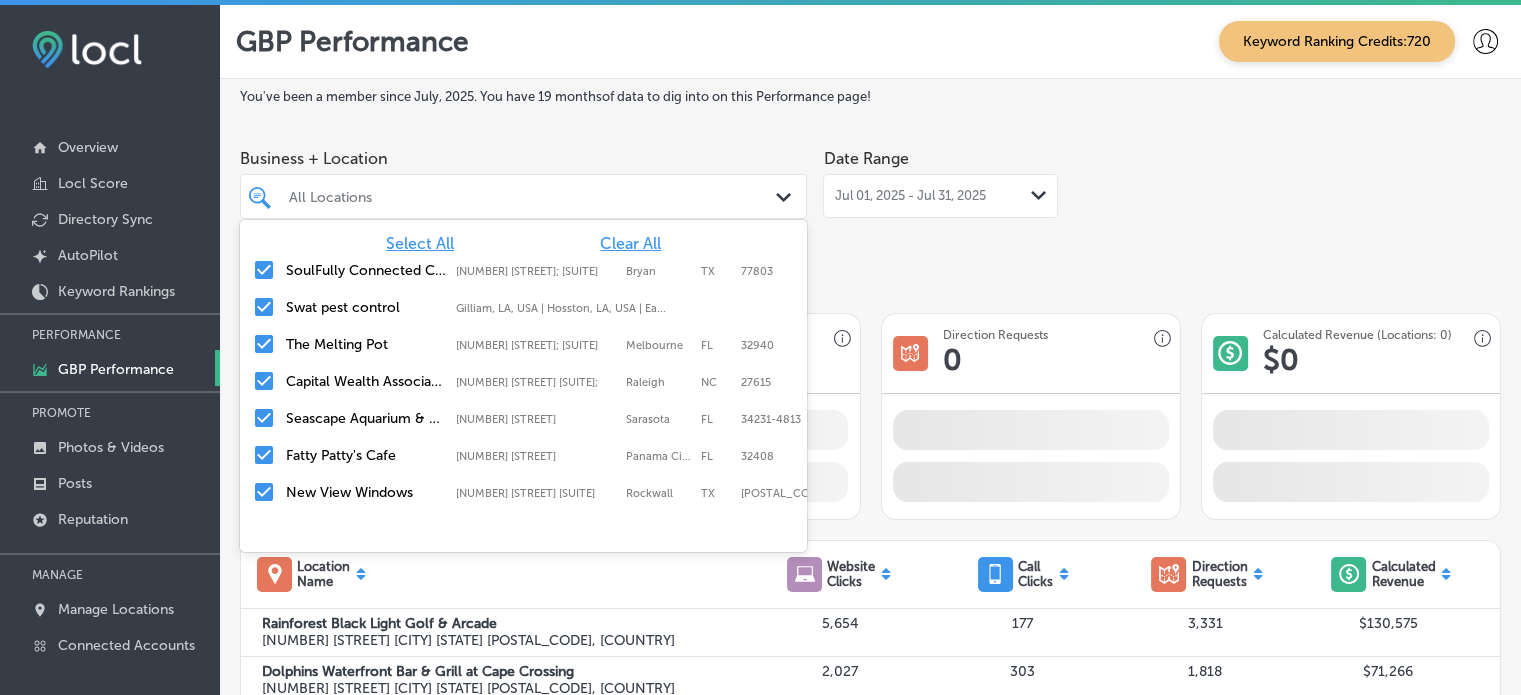 click on "Clear All" at bounding box center [630, 243] 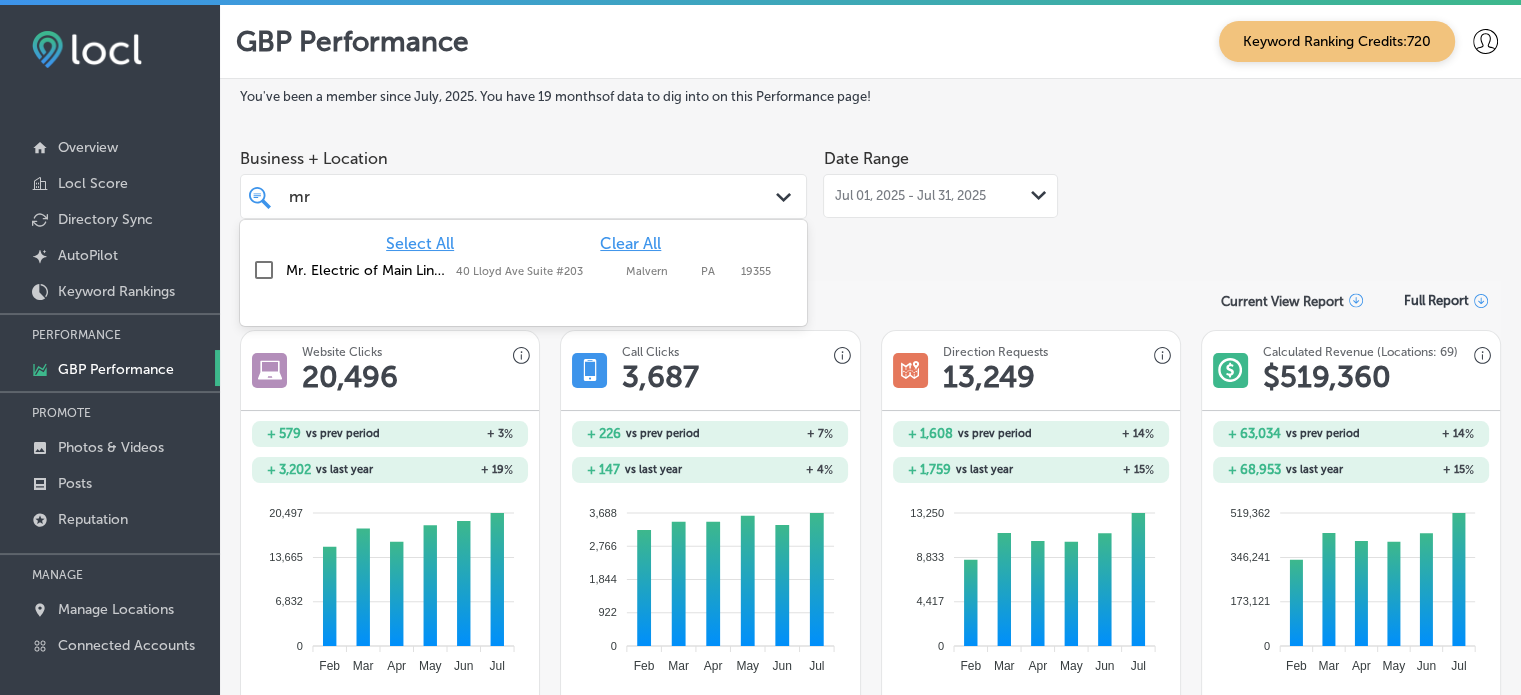click on "Mr. Electric of Main Line-Malvern" at bounding box center (366, 270) 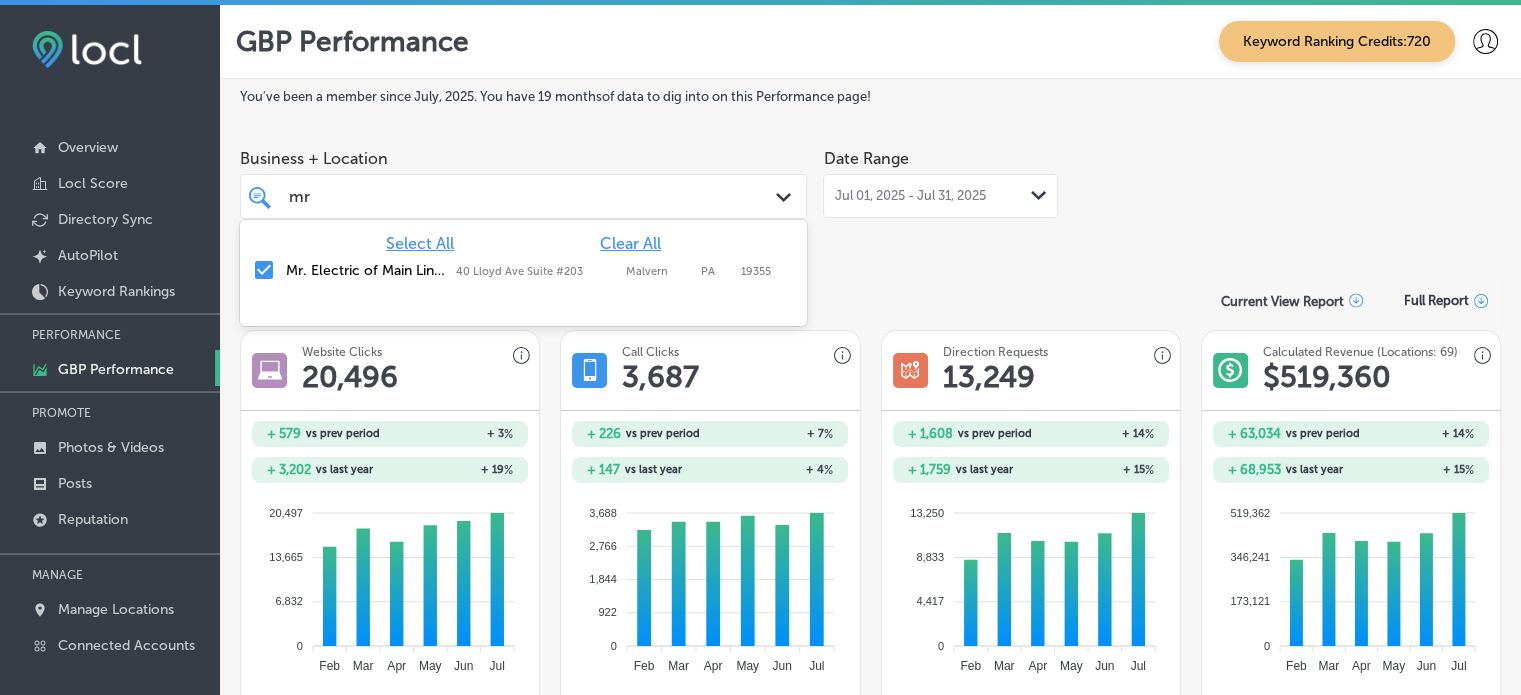 type on "mr" 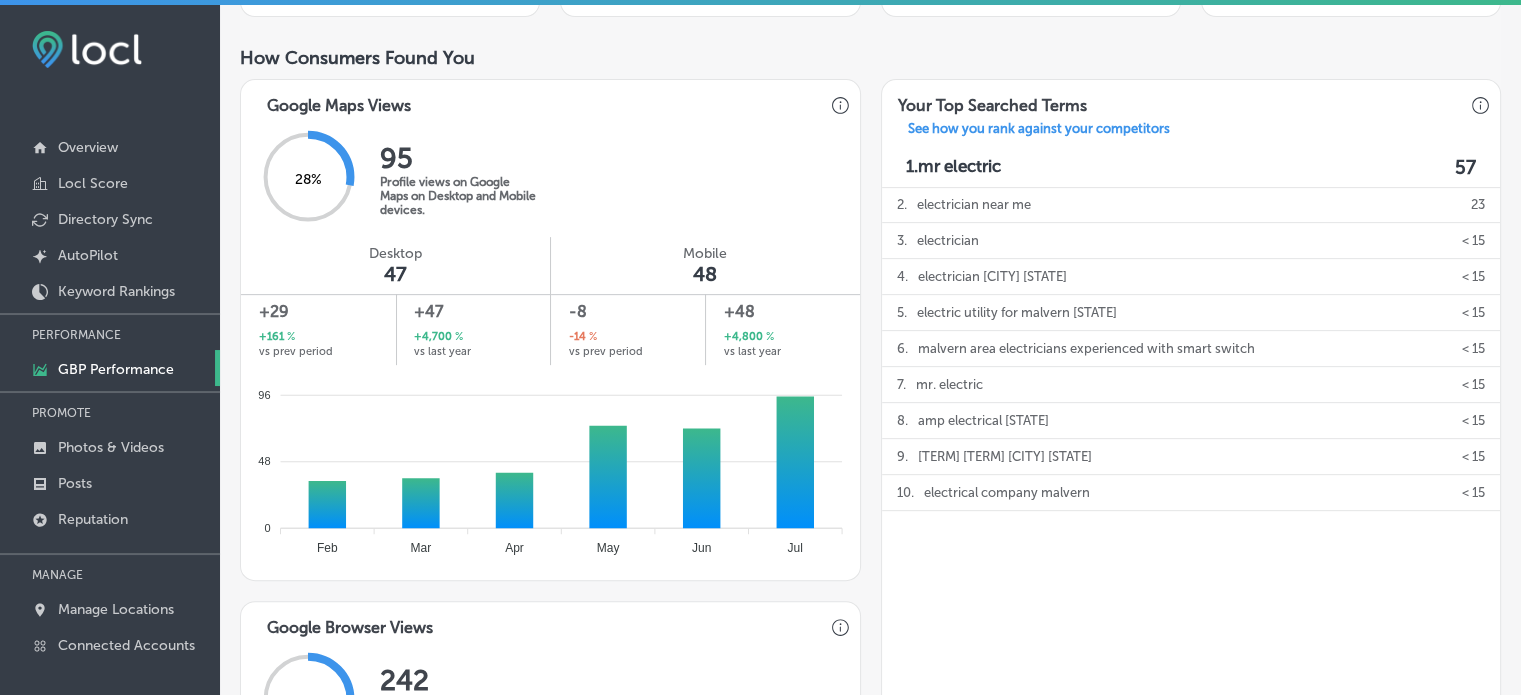 scroll, scrollTop: 688, scrollLeft: 0, axis: vertical 